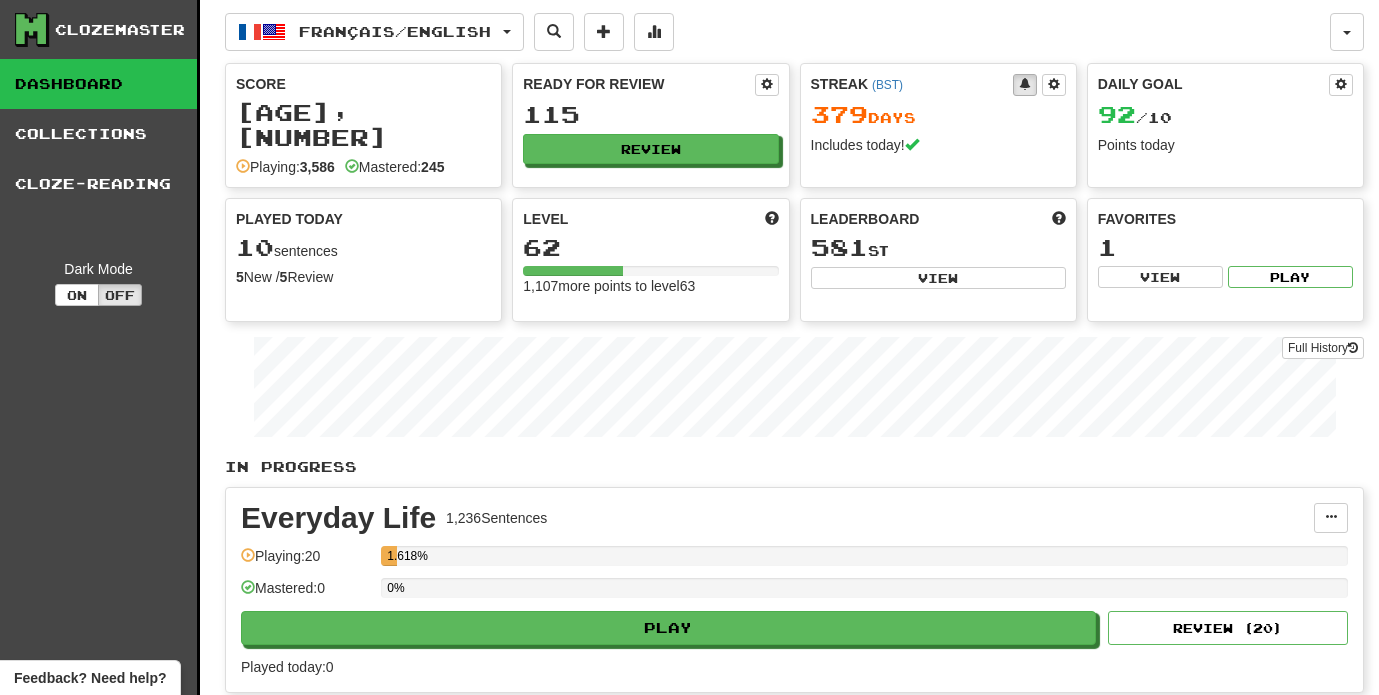 scroll, scrollTop: 0, scrollLeft: 0, axis: both 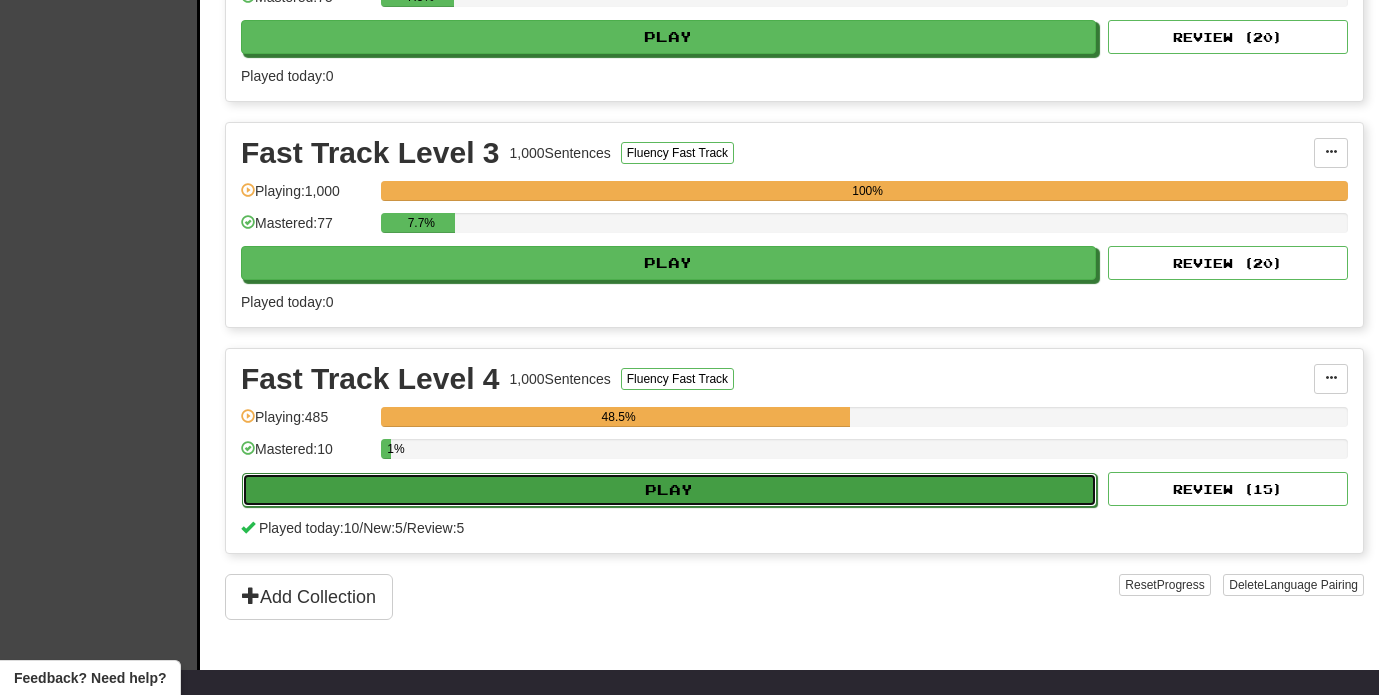 click on "Play" at bounding box center (669, 490) 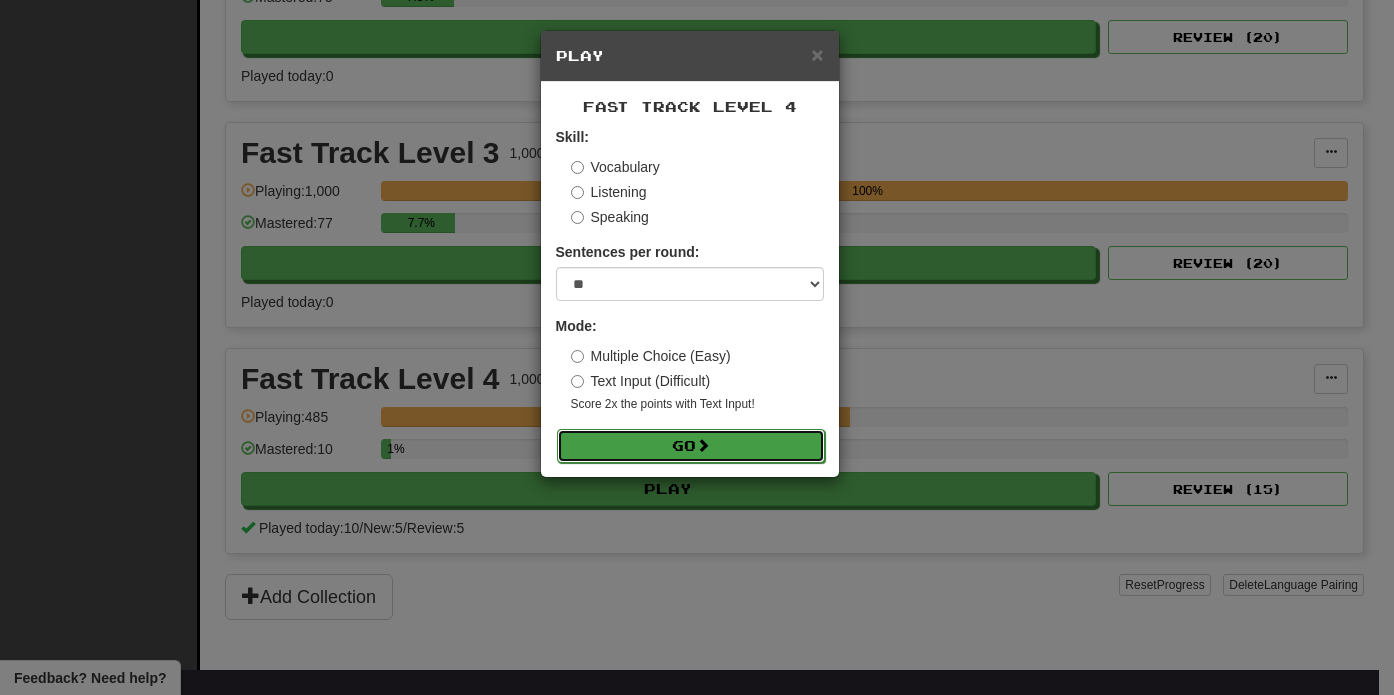 click on "Go" at bounding box center (691, 446) 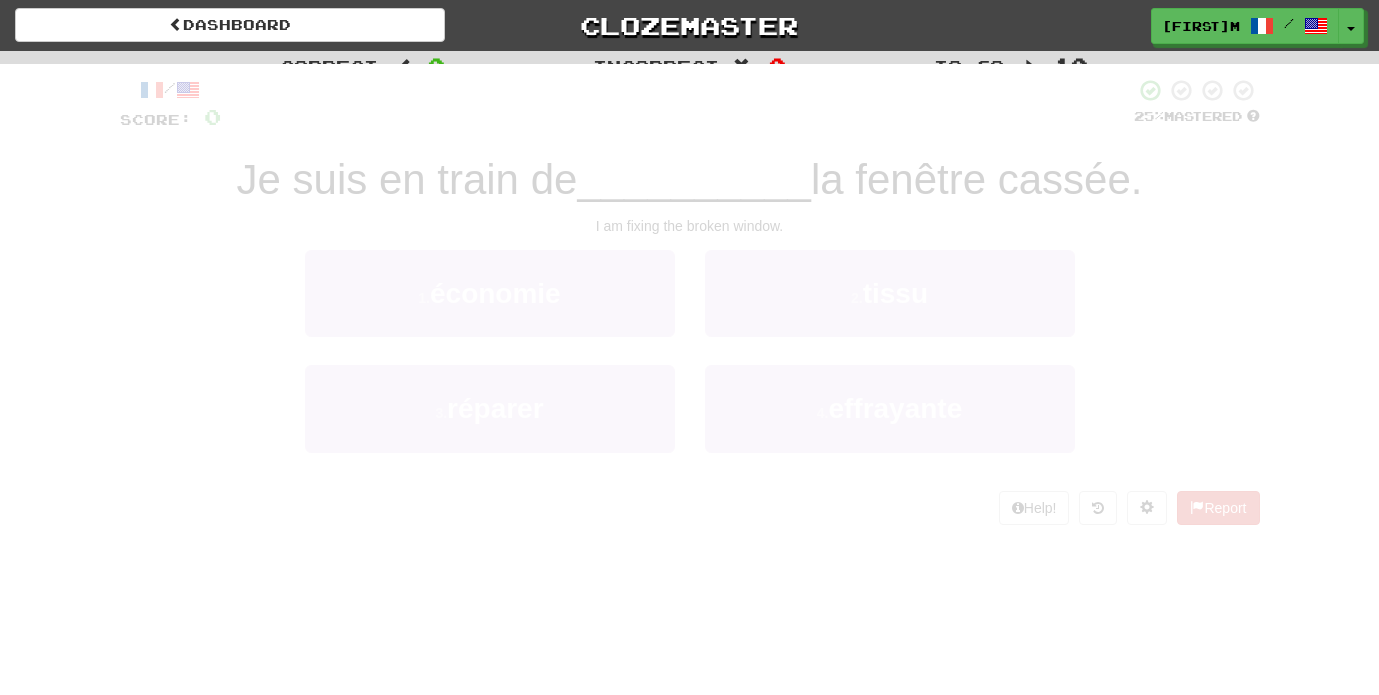 scroll, scrollTop: 0, scrollLeft: 0, axis: both 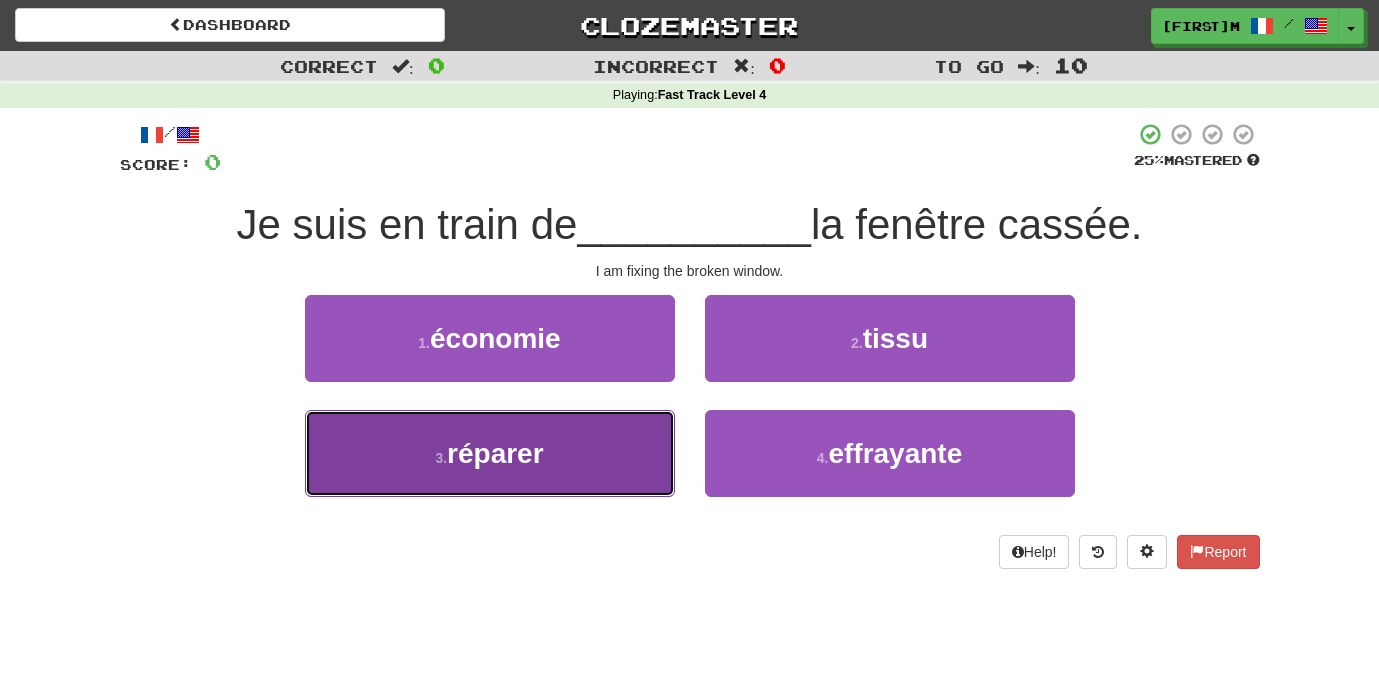 click on "3 .  réparer" at bounding box center [490, 453] 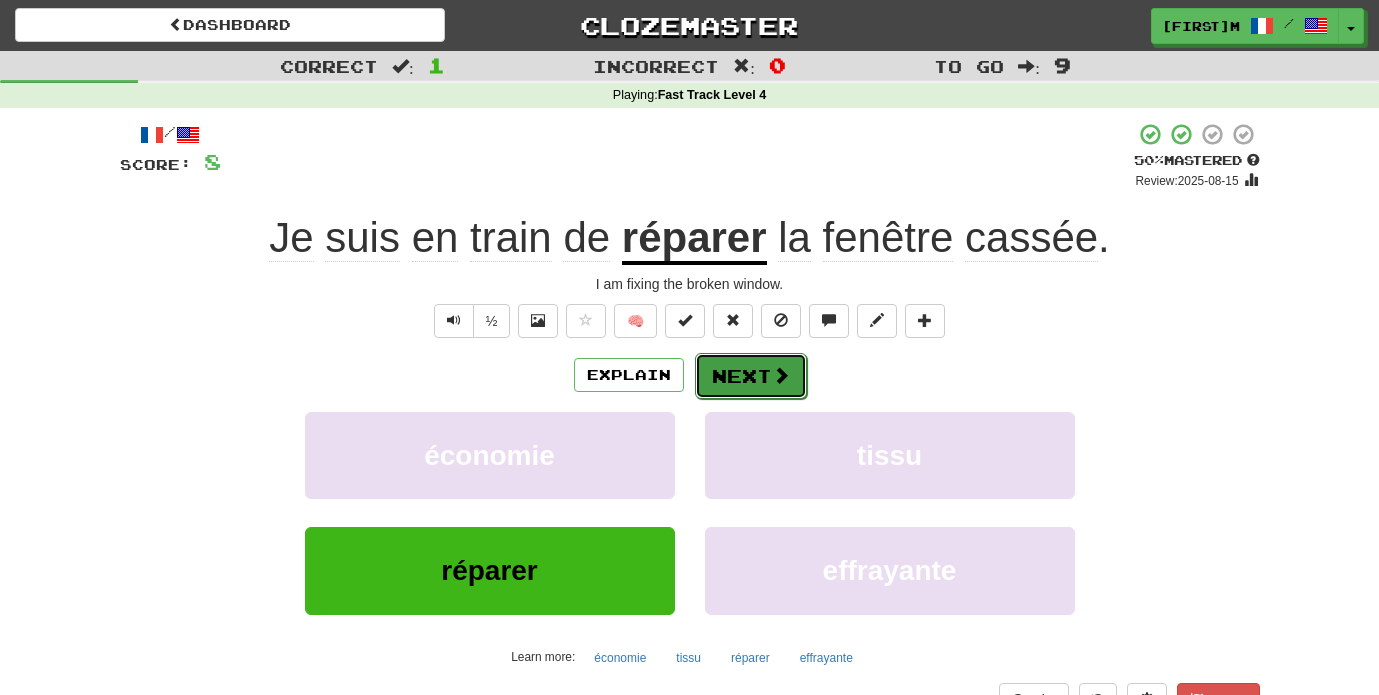 click on "Next" at bounding box center [751, 376] 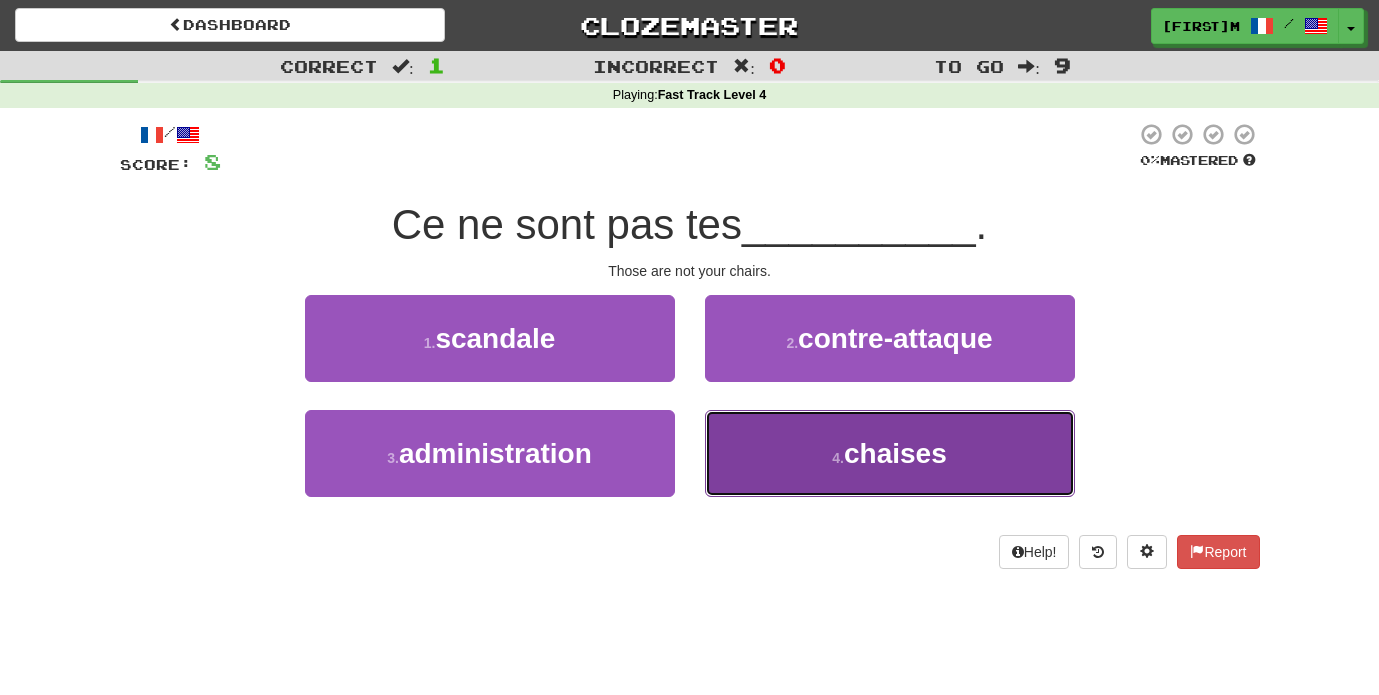 click on "4 .  chaises" at bounding box center (890, 453) 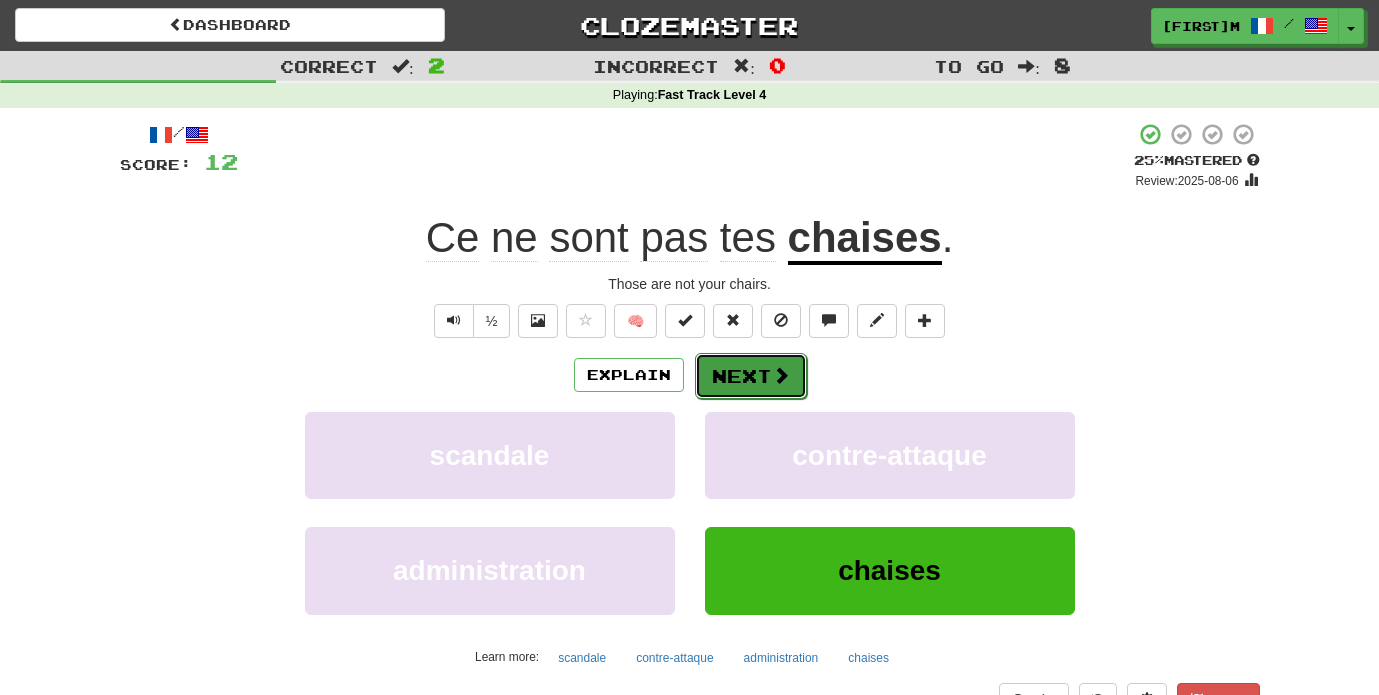 click on "Next" at bounding box center (751, 376) 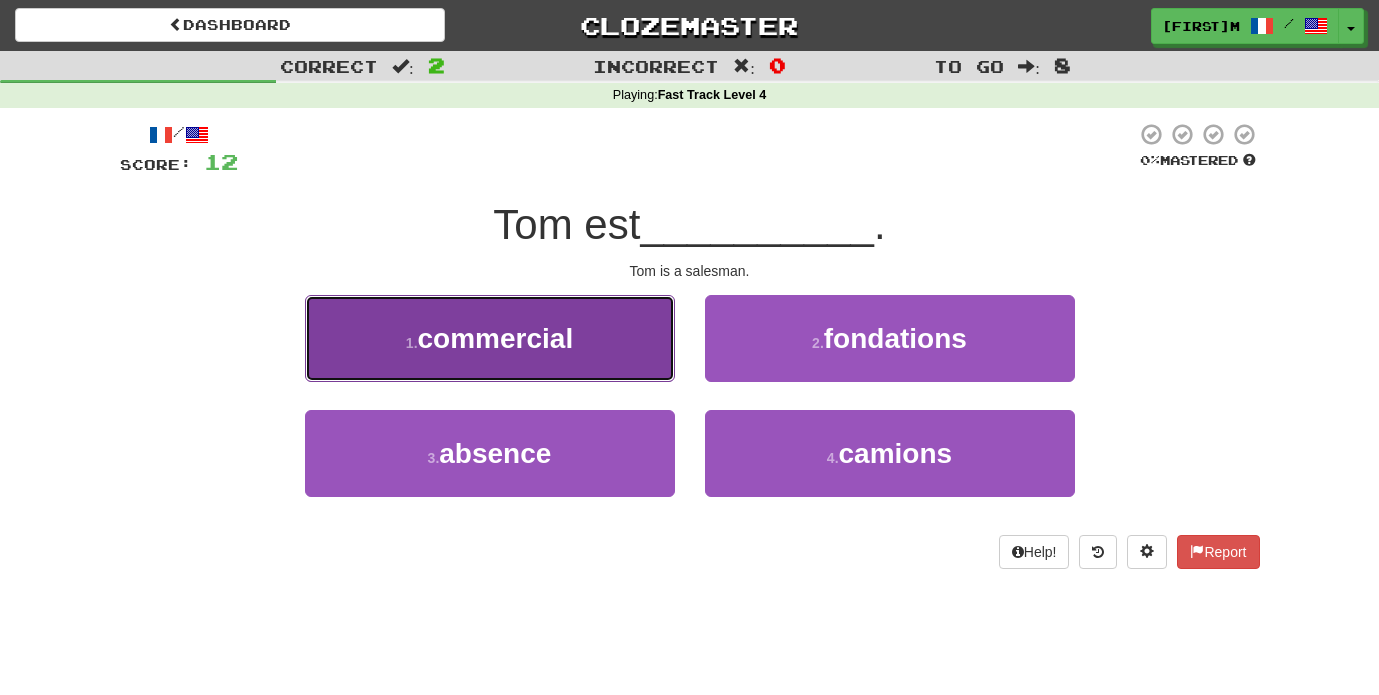 click on "1 .  commercial" at bounding box center [490, 338] 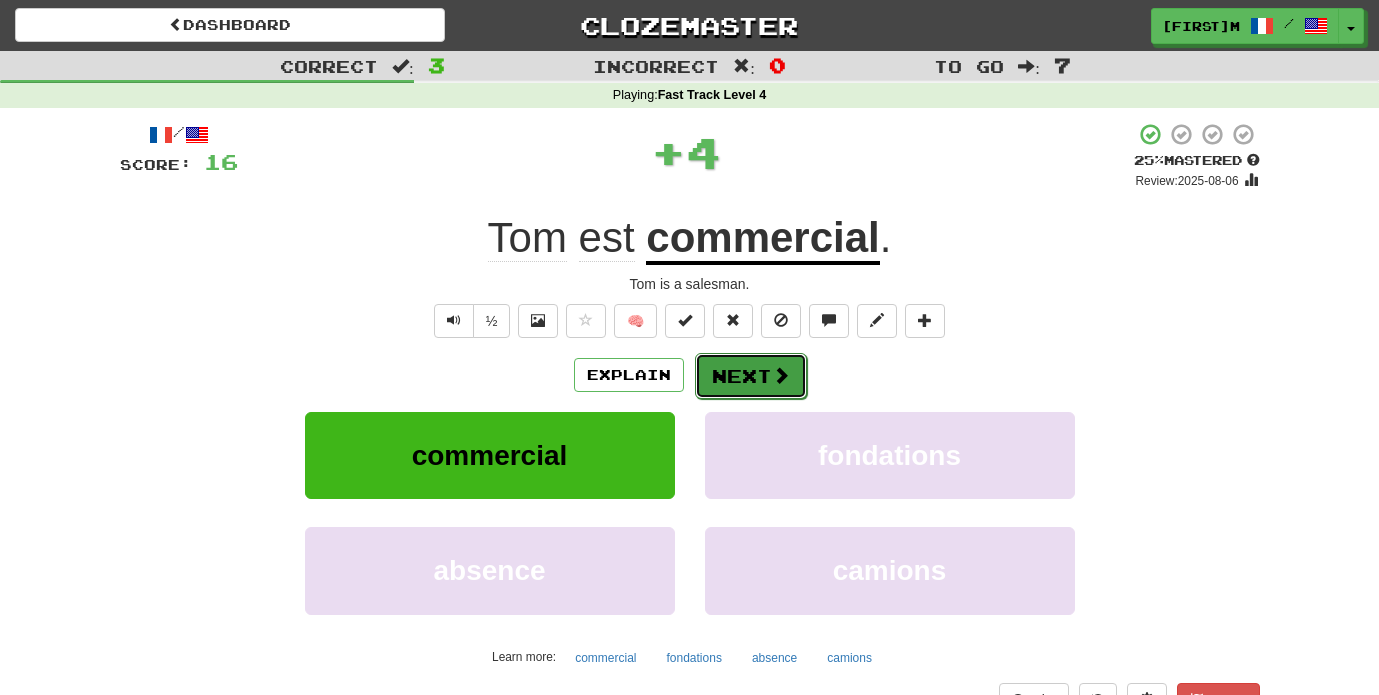 click at bounding box center [781, 375] 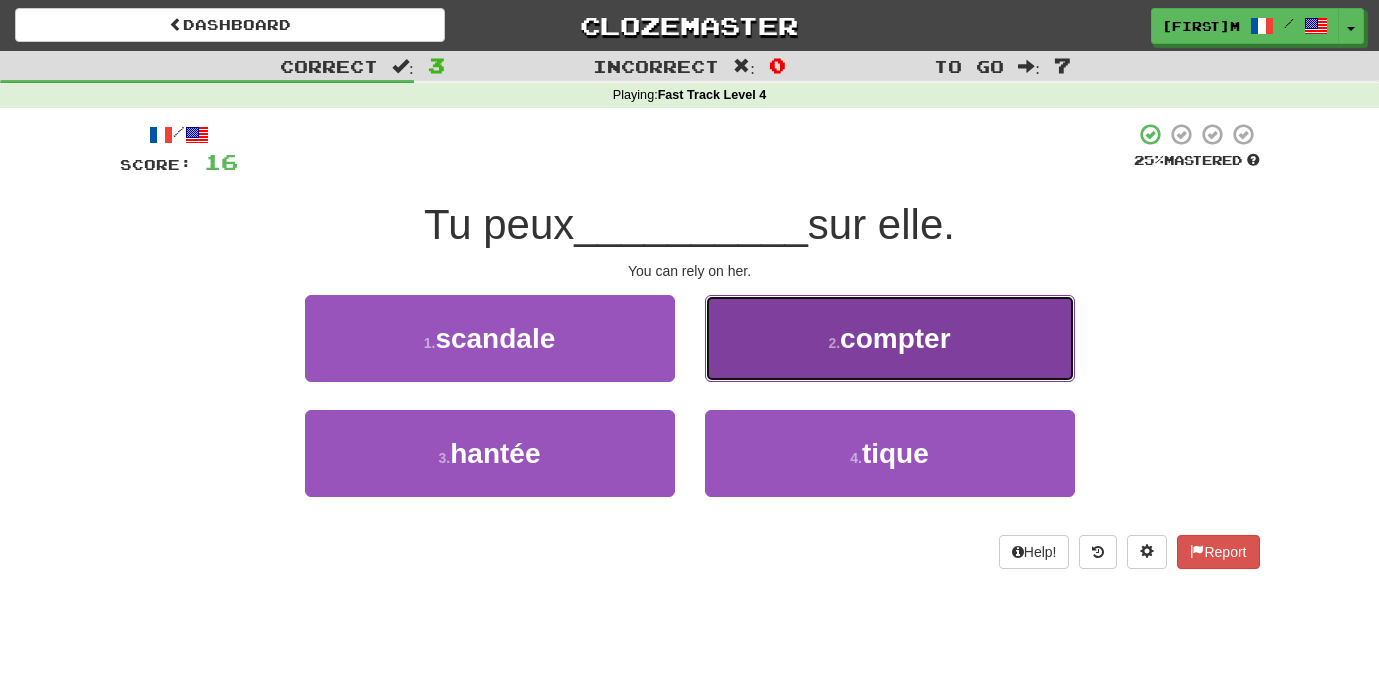 click on "2 .  compter" at bounding box center [890, 338] 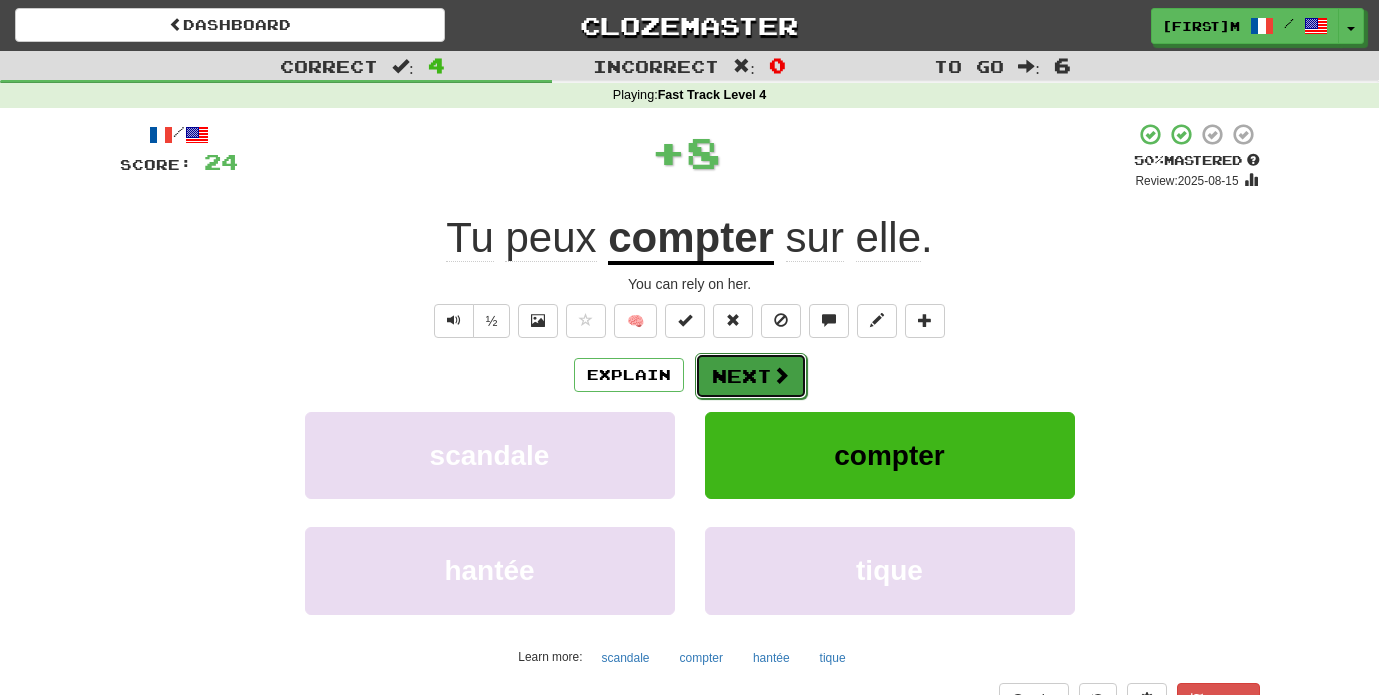 click at bounding box center [781, 375] 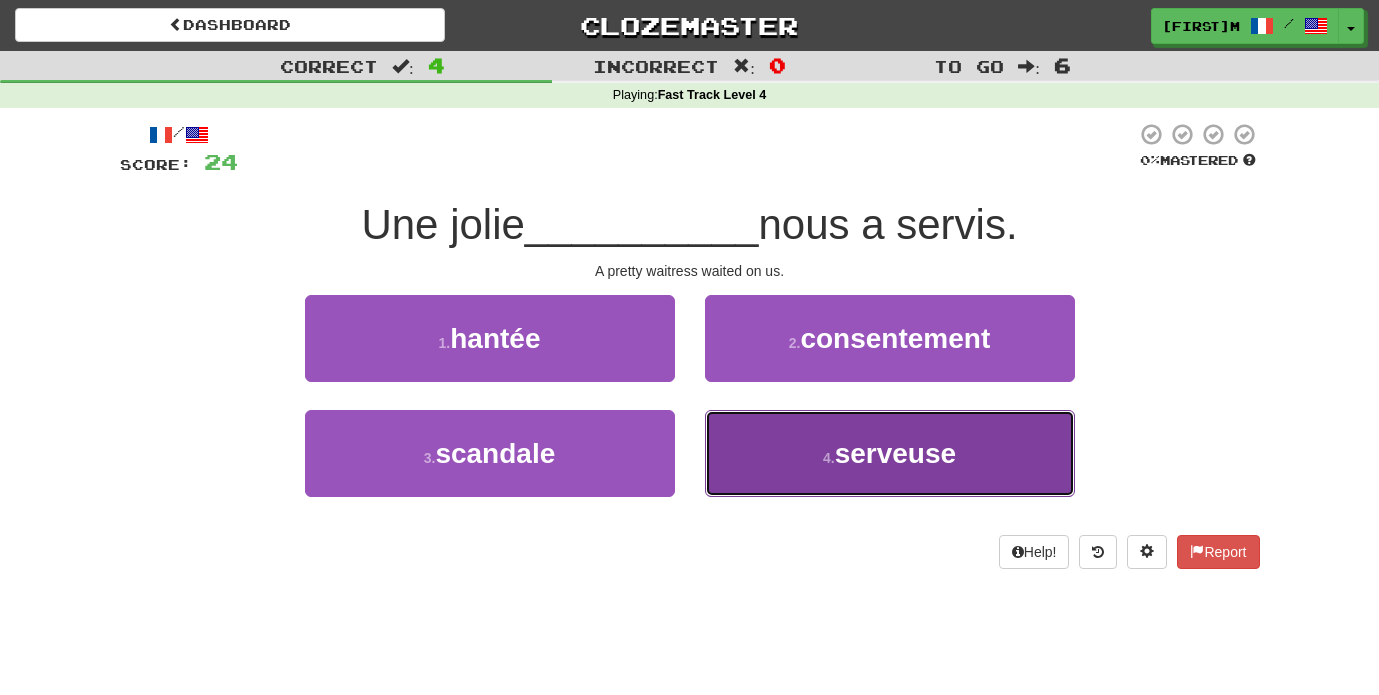 click on "4 .  serveuse" at bounding box center (890, 453) 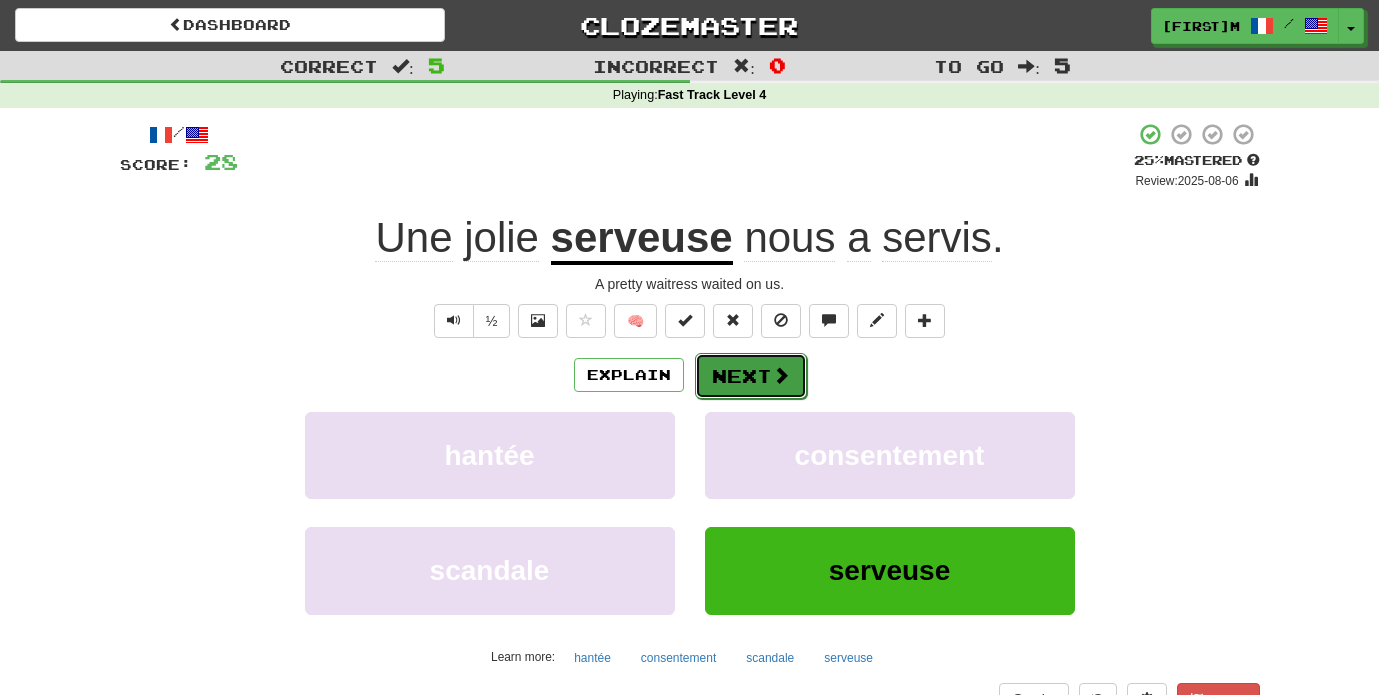 click on "Next" at bounding box center [751, 376] 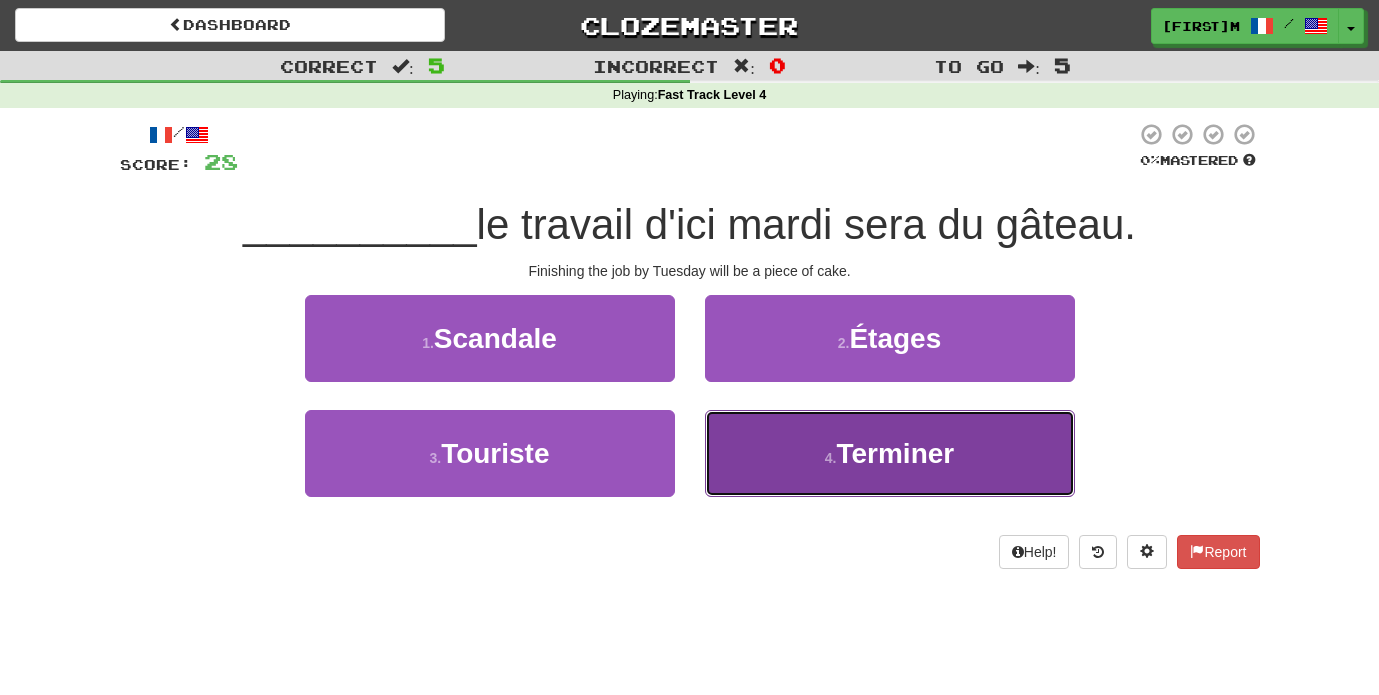 click on "4 .  Terminer" at bounding box center [890, 453] 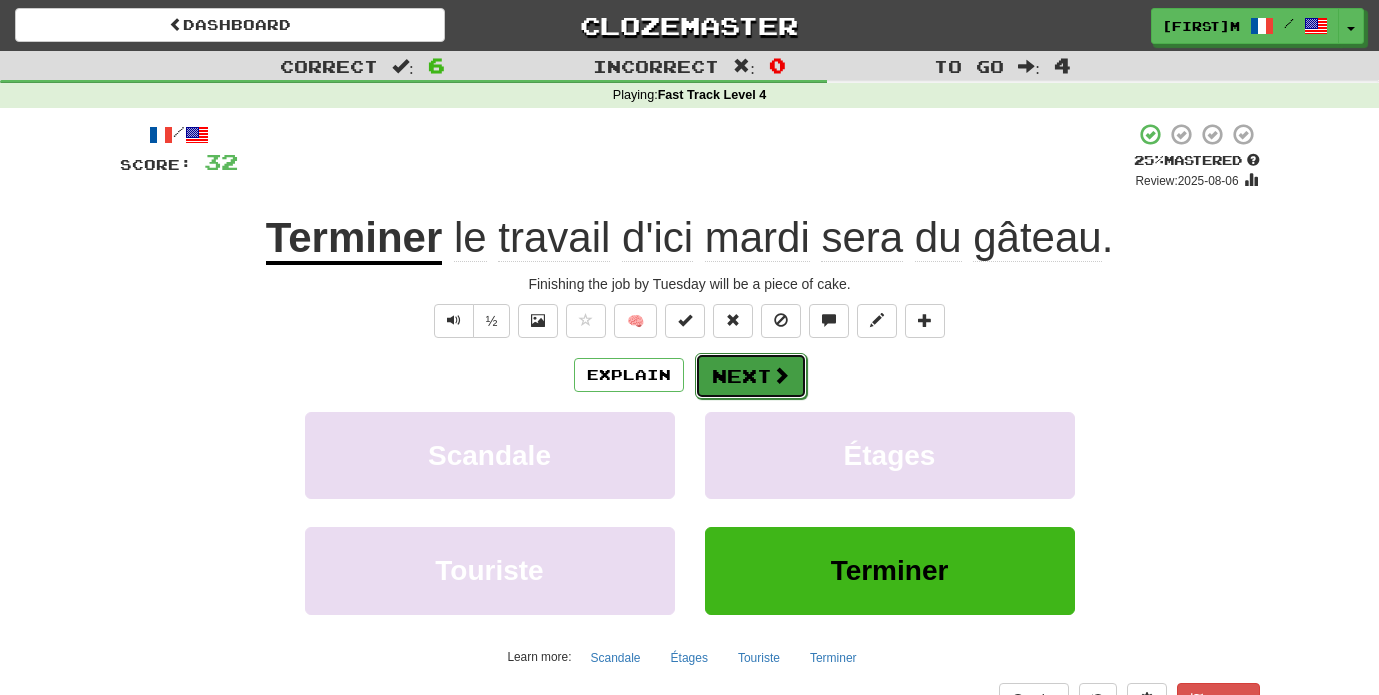 click at bounding box center [781, 375] 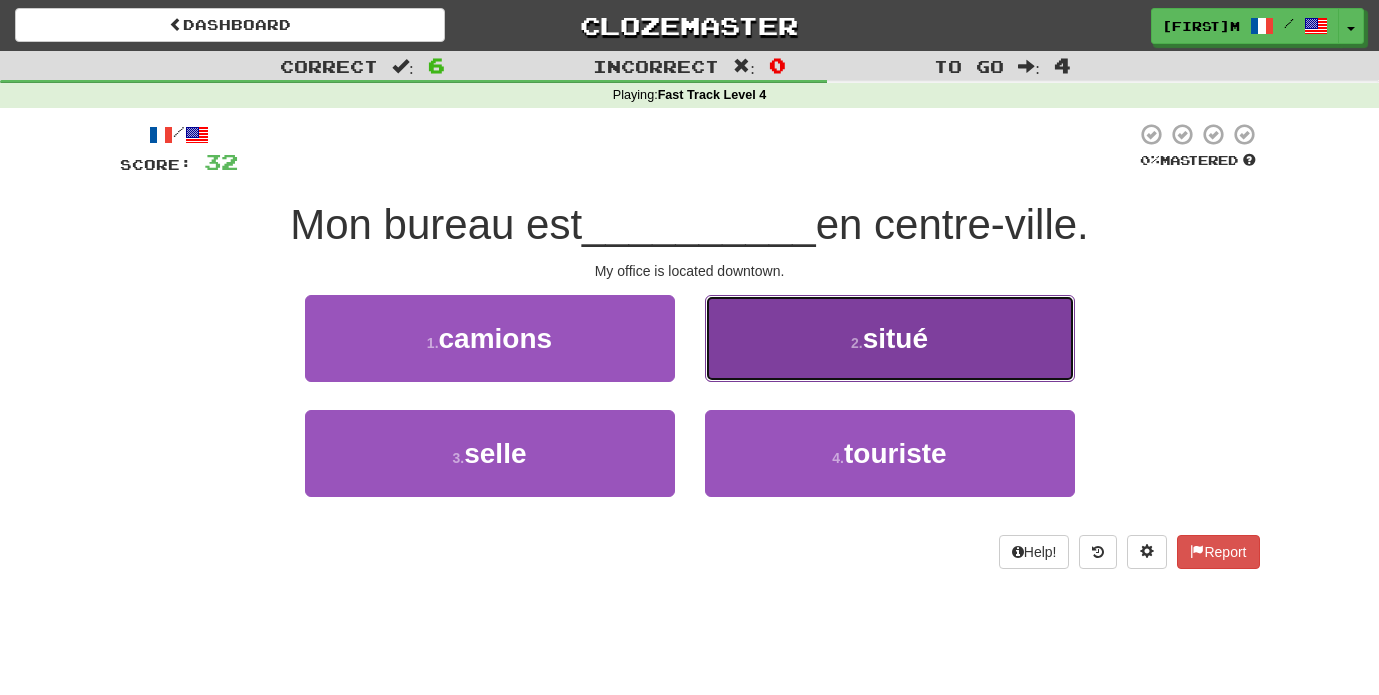 click on "2 .  situé" at bounding box center (890, 338) 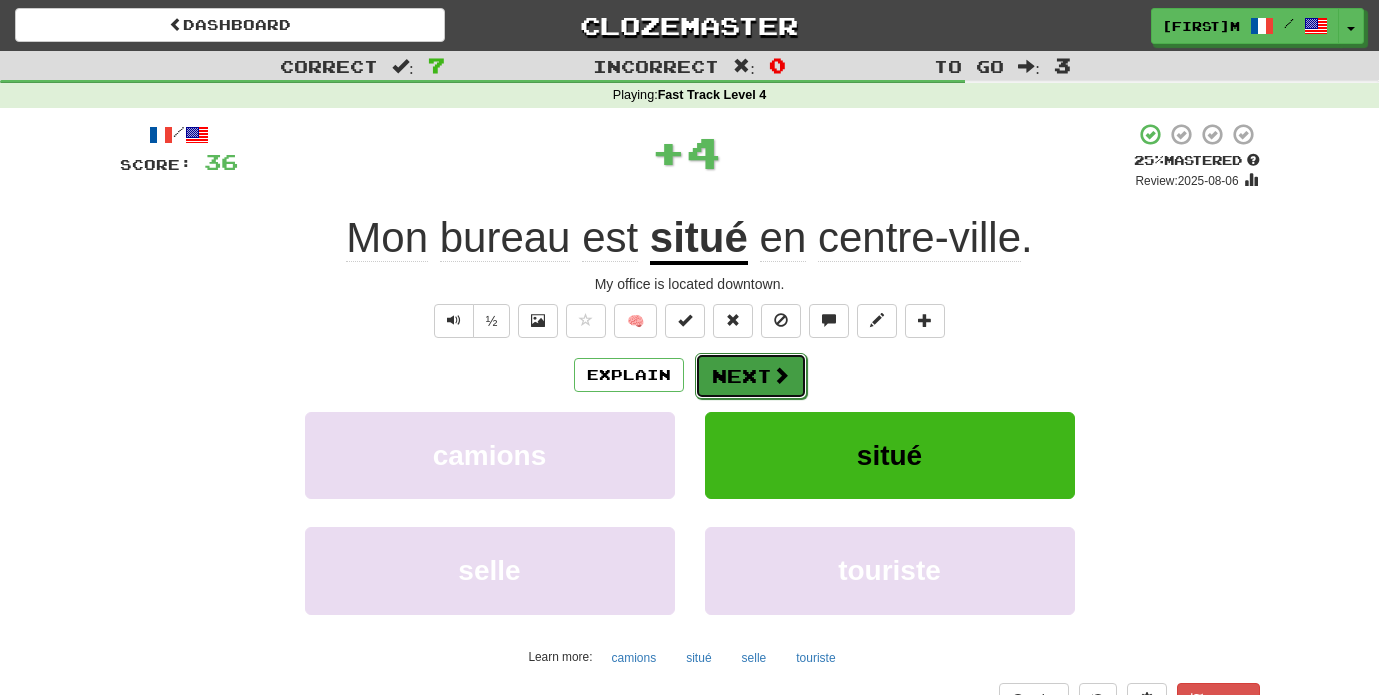click on "Next" at bounding box center [751, 376] 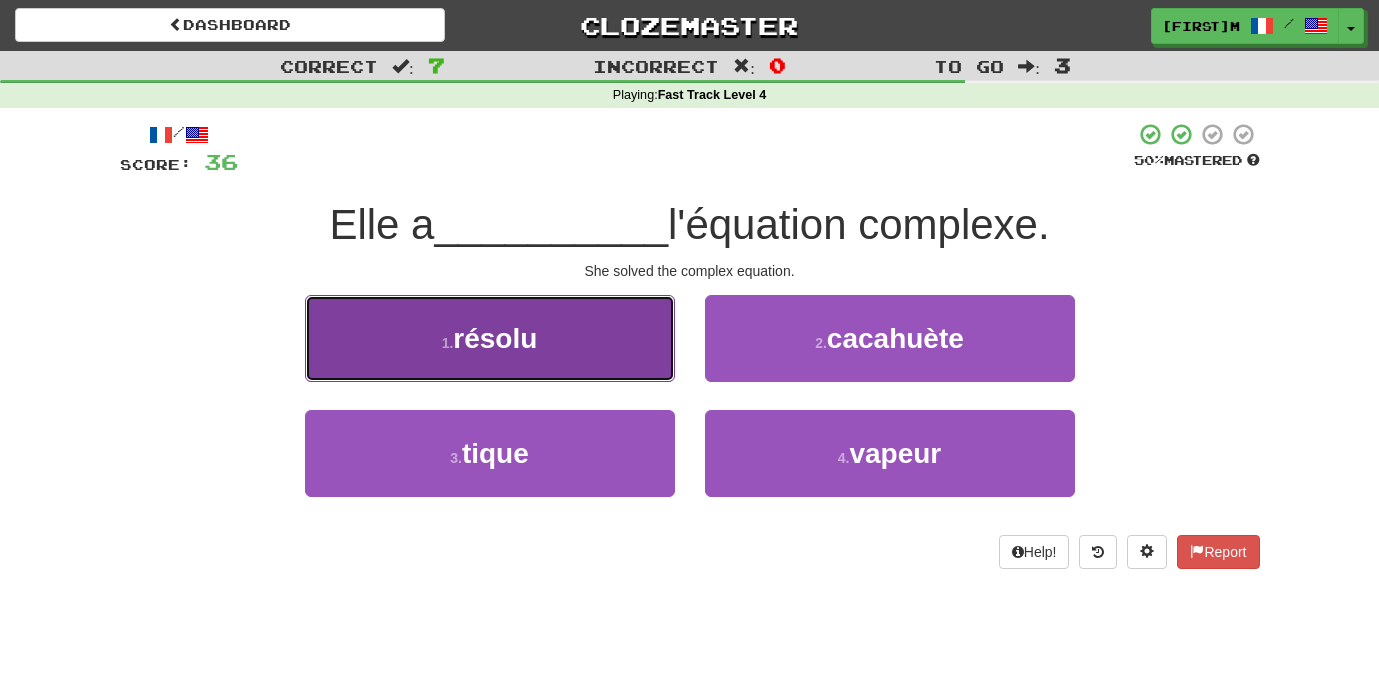 click on "1 .  résolu" at bounding box center (490, 338) 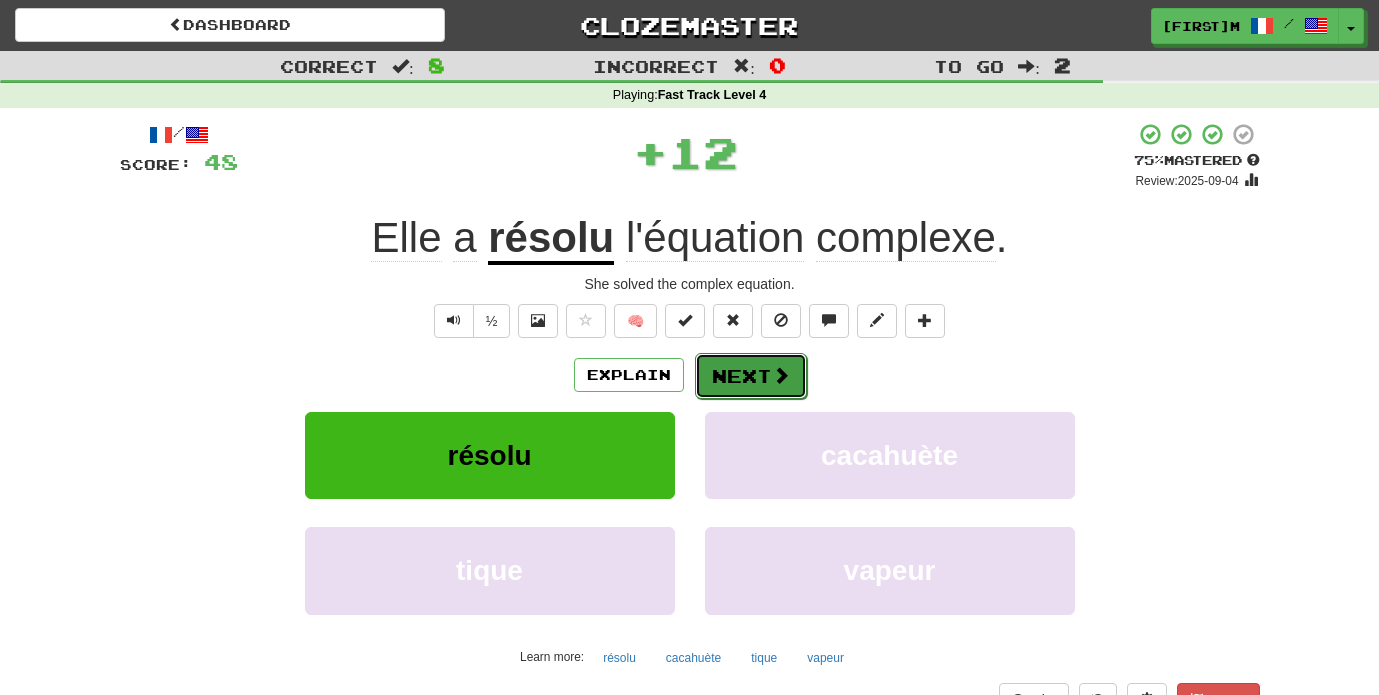 click on "Next" at bounding box center [751, 376] 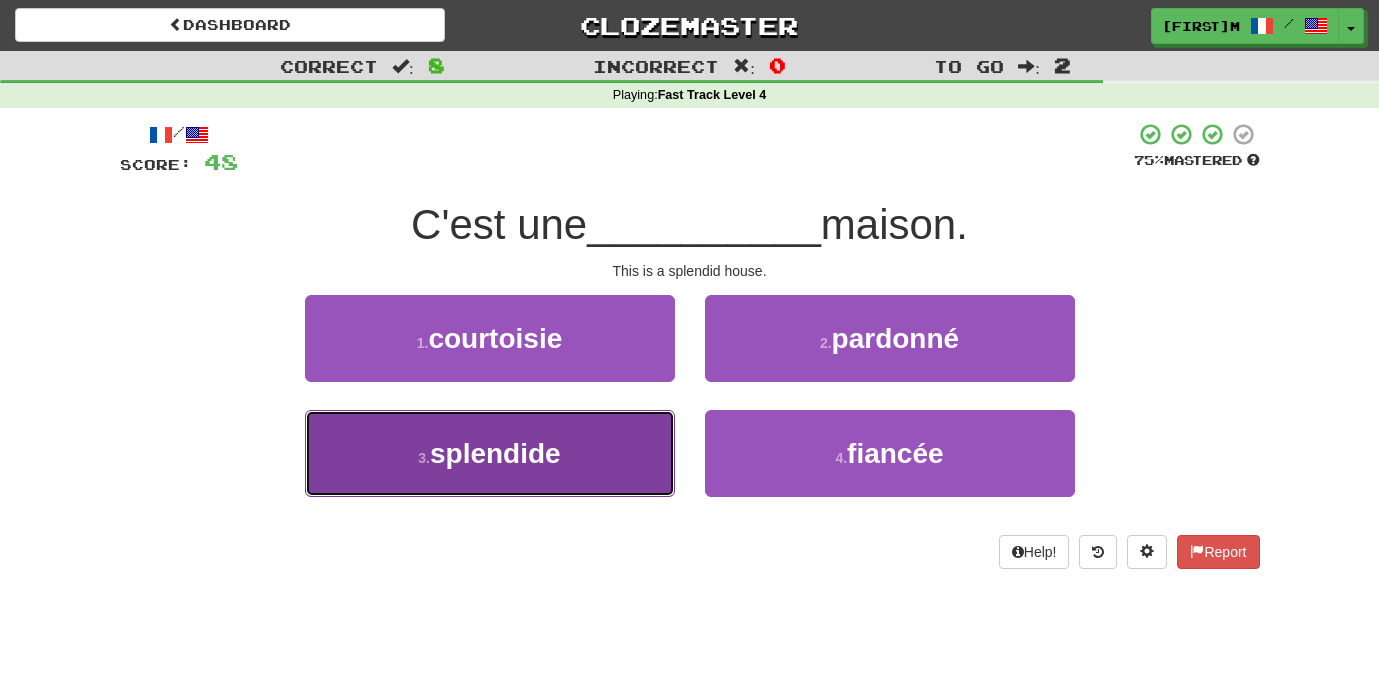 click on "3 .  splendide" at bounding box center [490, 453] 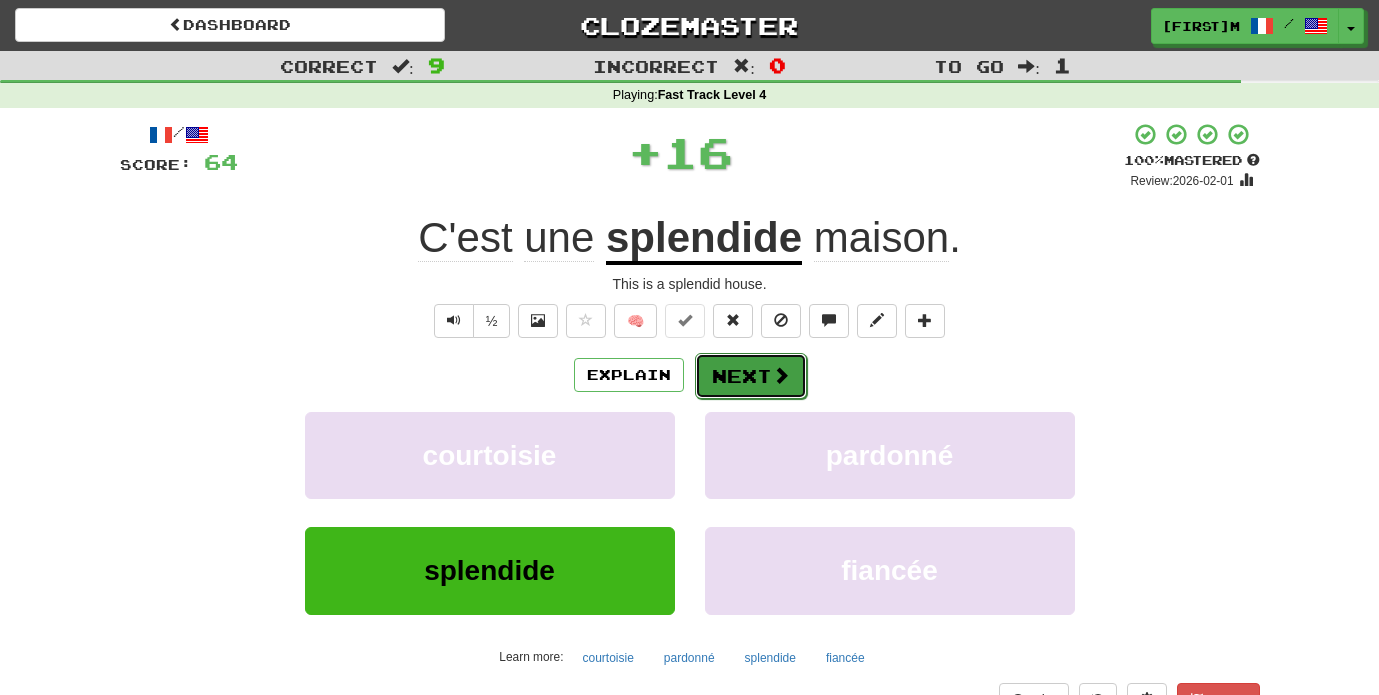 click on "Next" at bounding box center [751, 376] 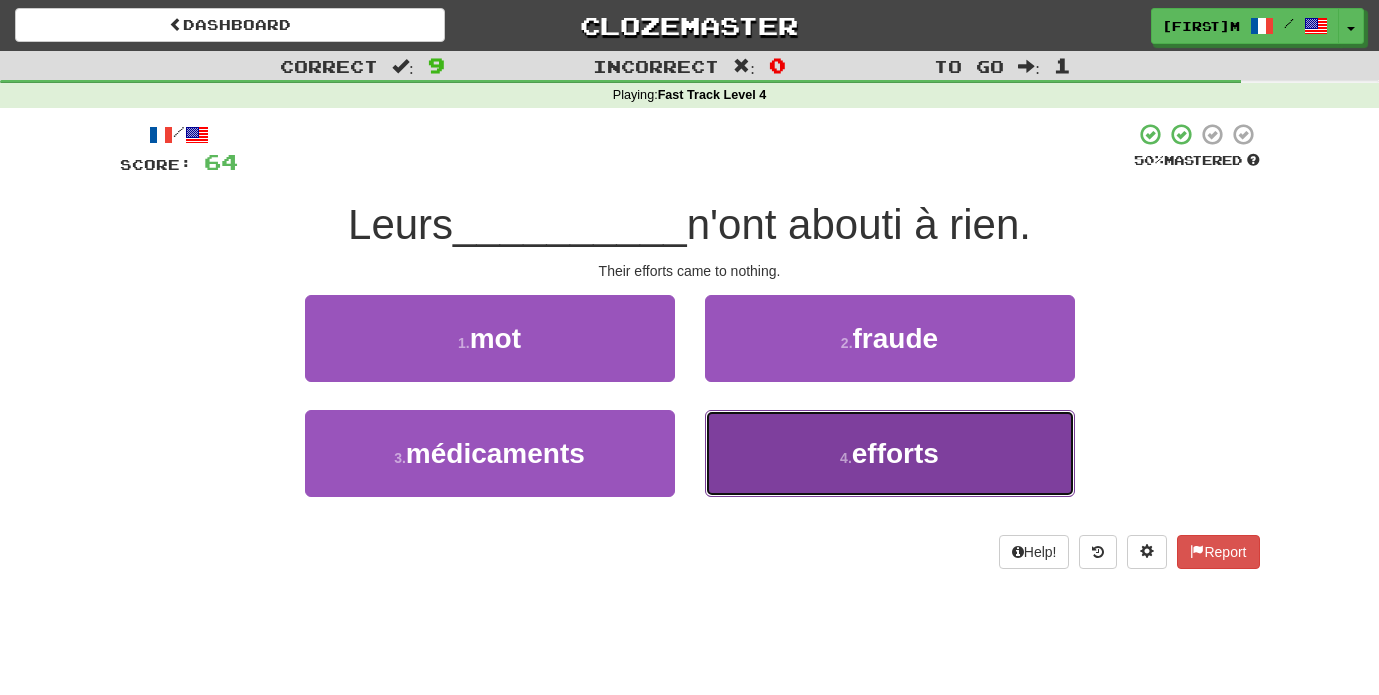 click on "4 .  efforts" at bounding box center (890, 453) 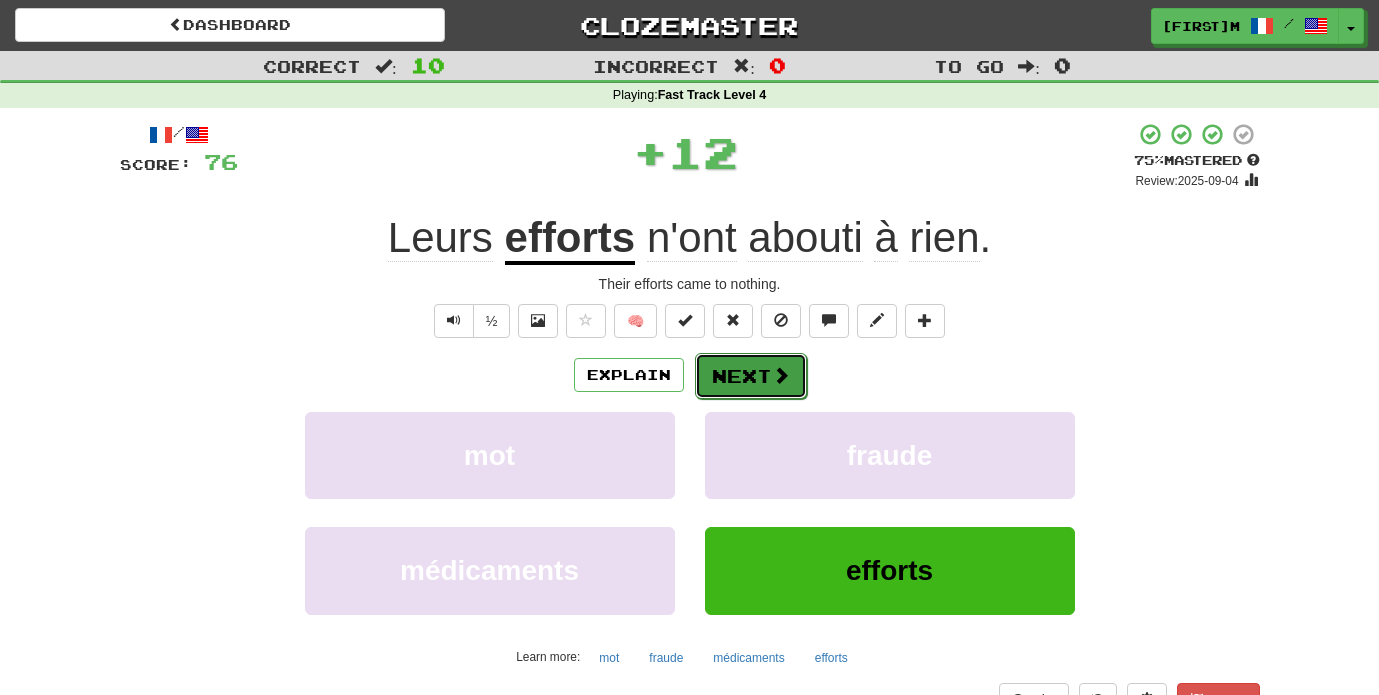 click at bounding box center [781, 375] 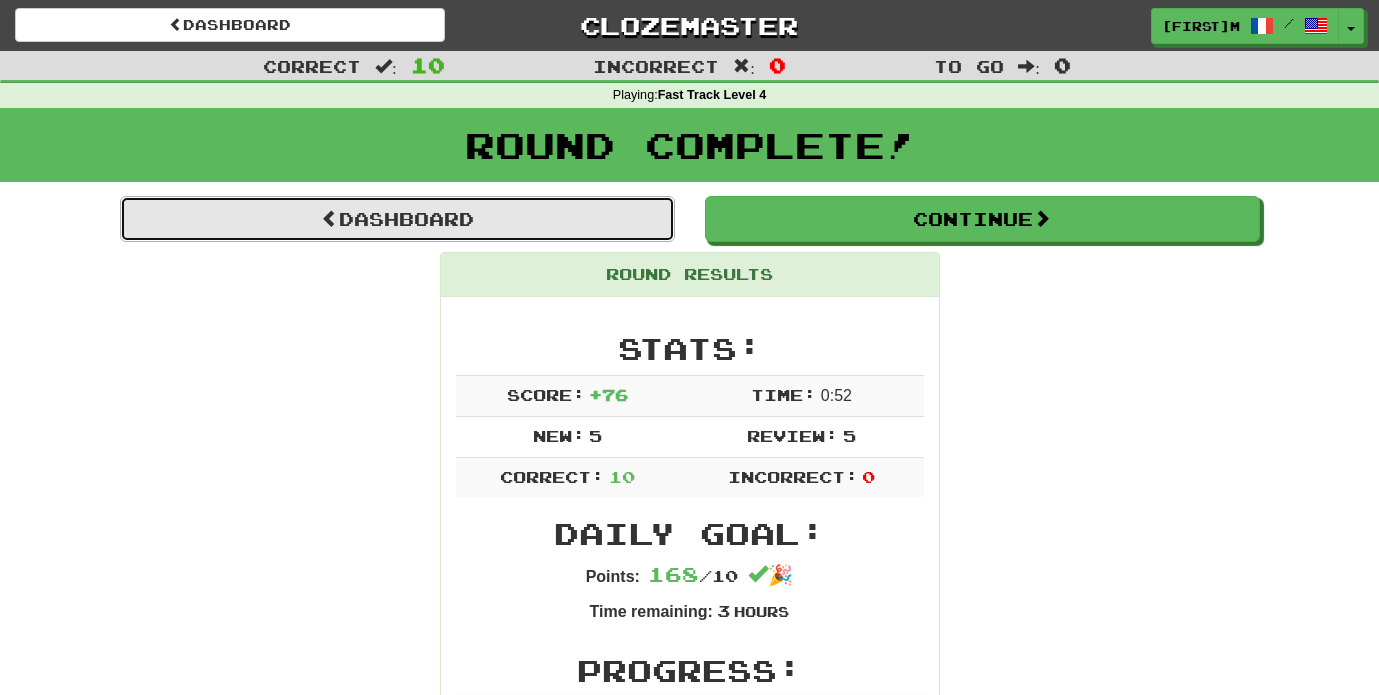 click on "Dashboard" at bounding box center [397, 219] 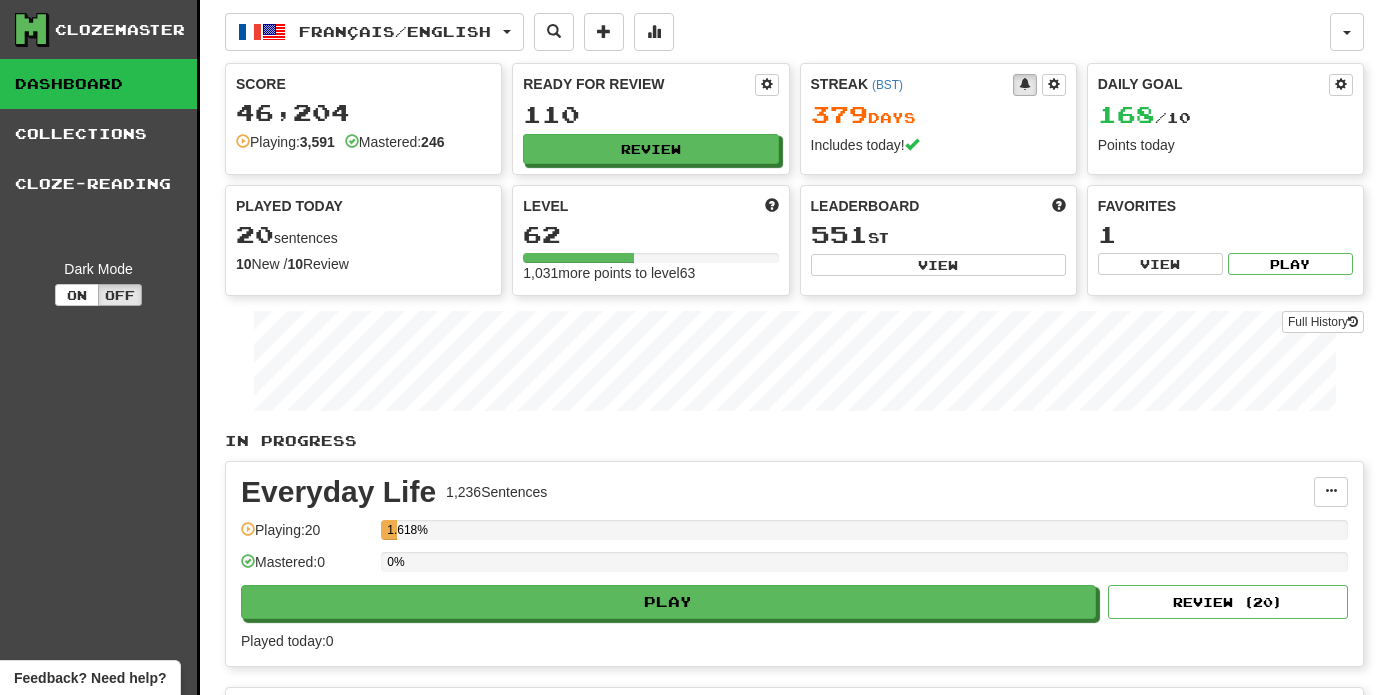 scroll, scrollTop: 0, scrollLeft: 0, axis: both 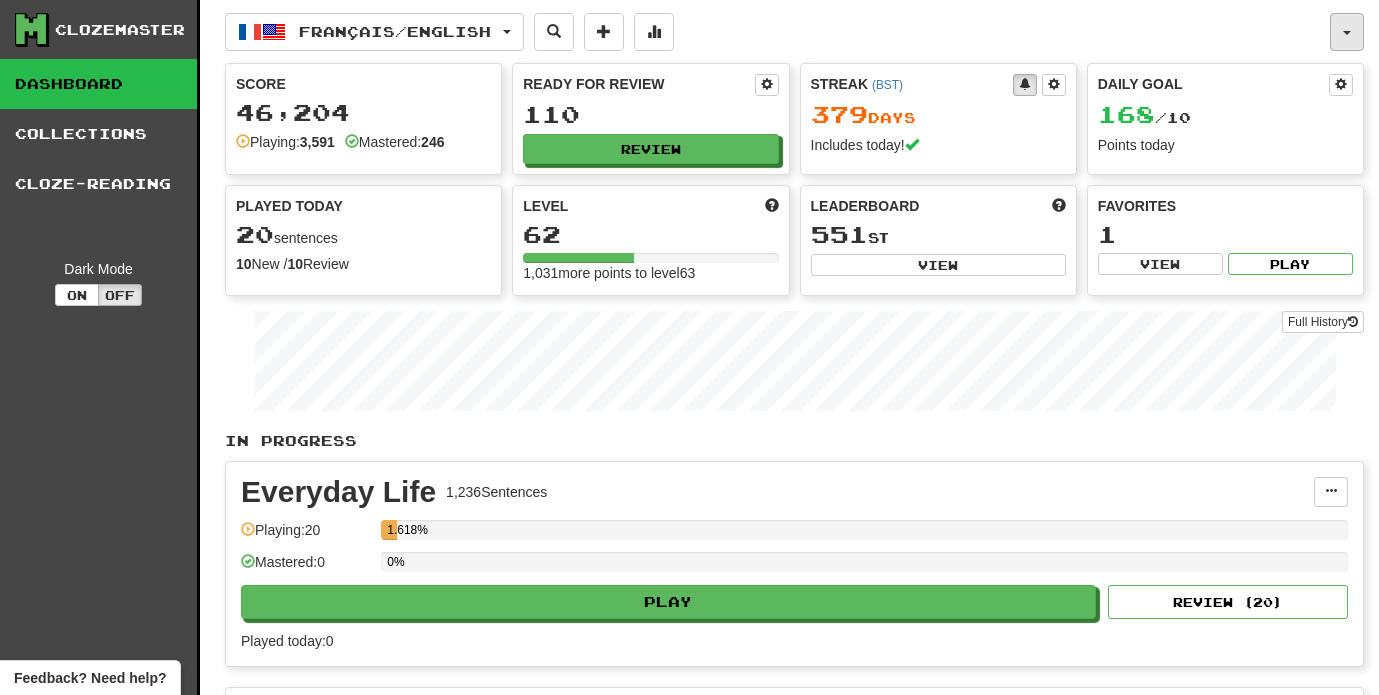 click at bounding box center (1347, 32) 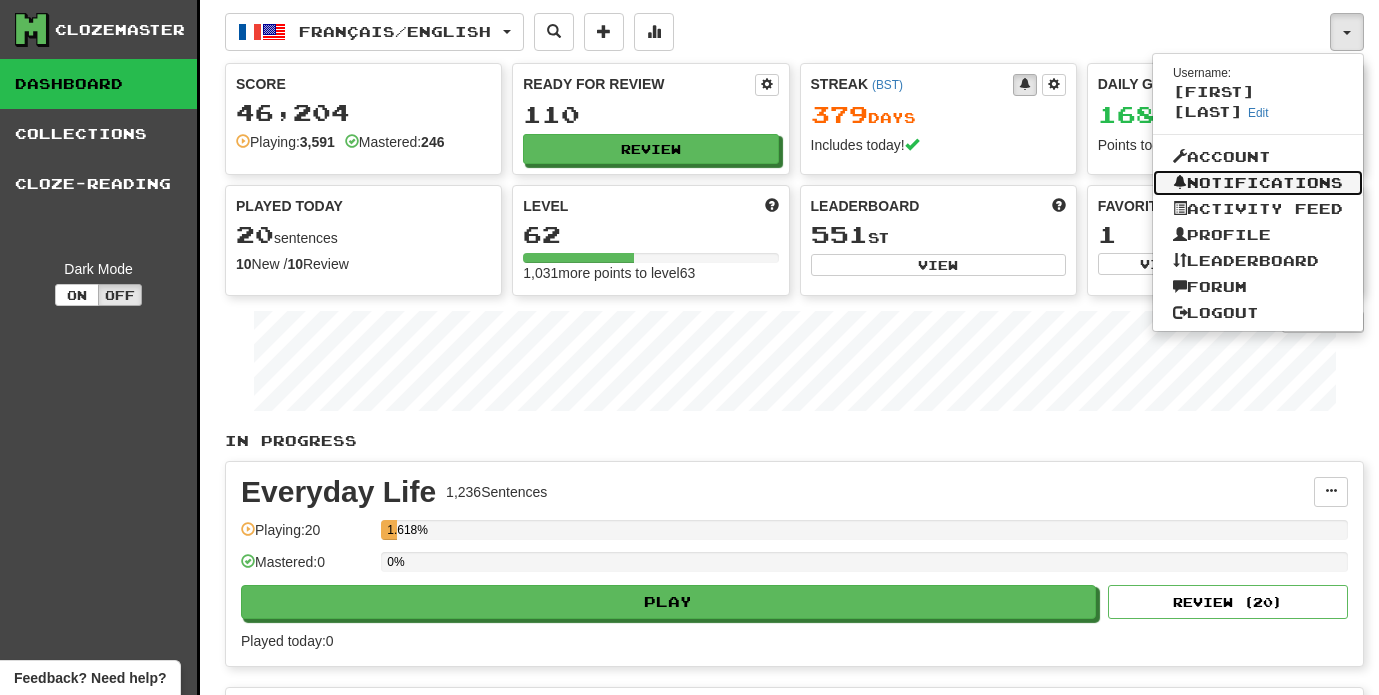 click on "Notifications" at bounding box center (1258, 183) 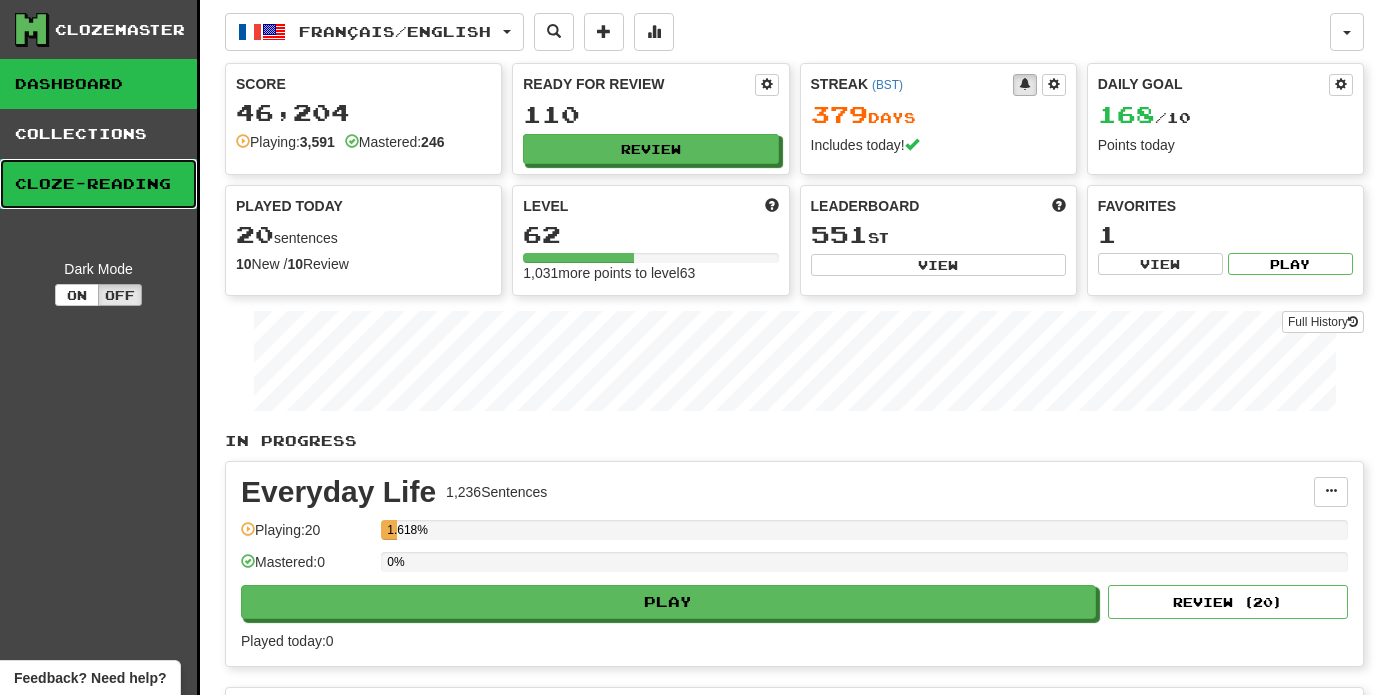 click on "Cloze-Reading" at bounding box center [98, 184] 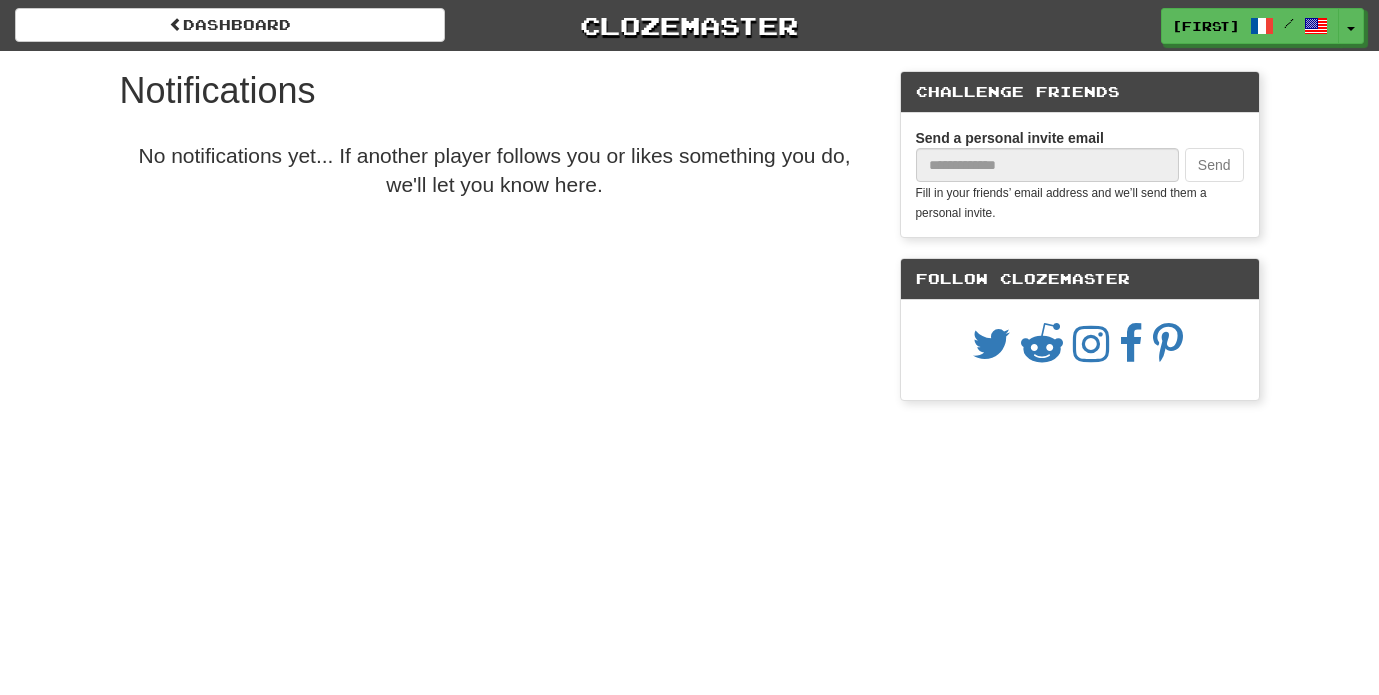 scroll, scrollTop: 0, scrollLeft: 0, axis: both 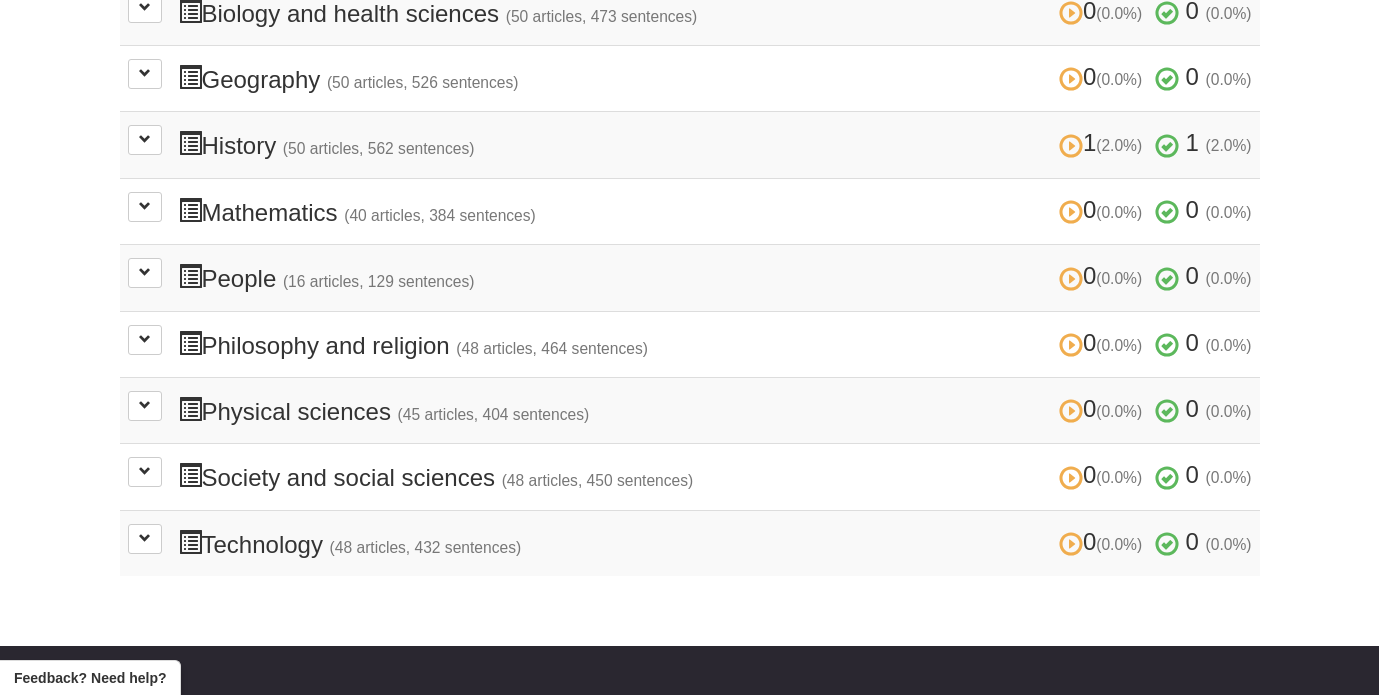 click on "0
(0.0%)
0
(0.0%)
Society and social sciences
(48 articles, 450 sentences)
0
(0.0%)
0
(0.0%)" at bounding box center (715, 476) 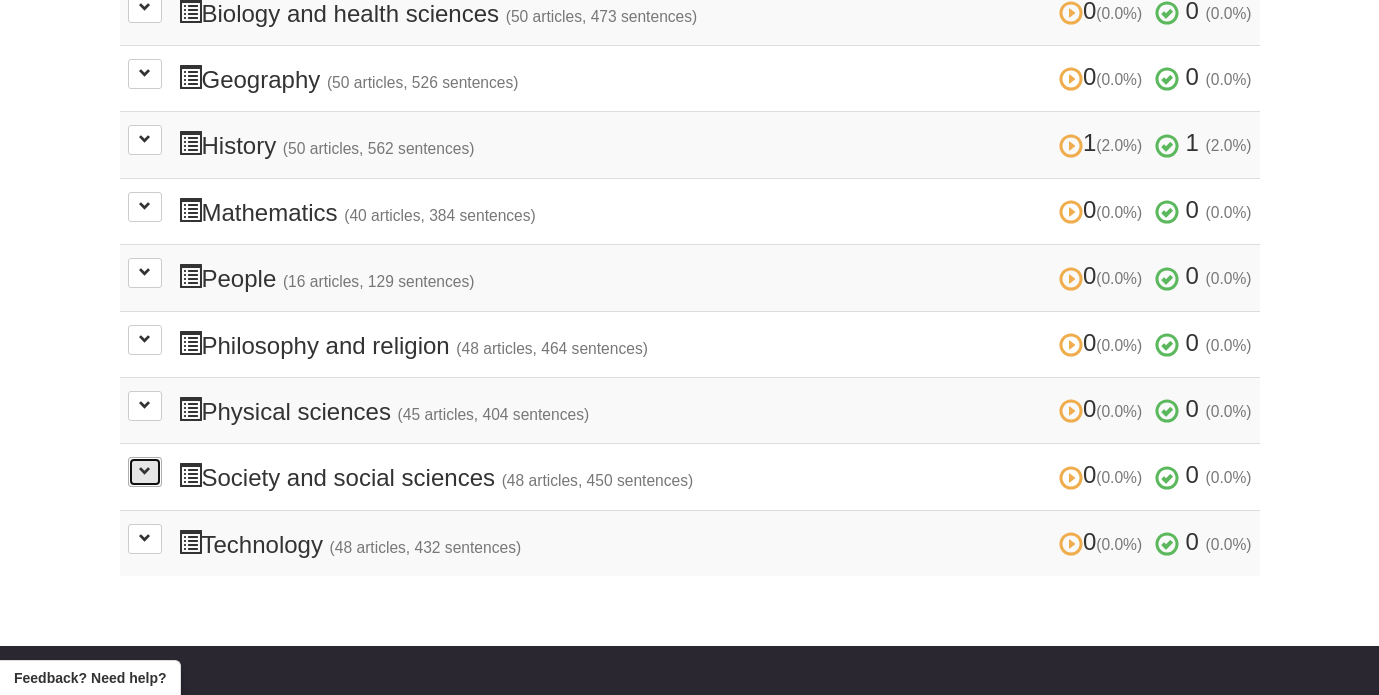 click at bounding box center [145, 471] 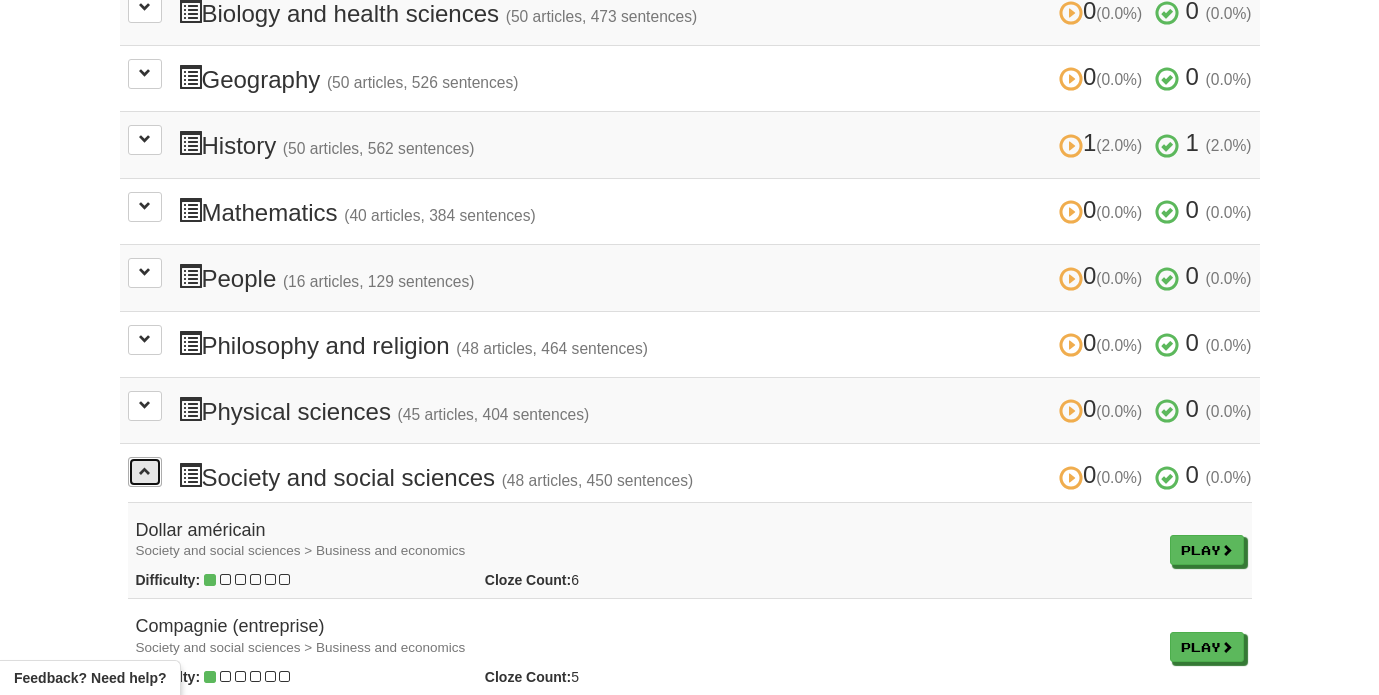 type 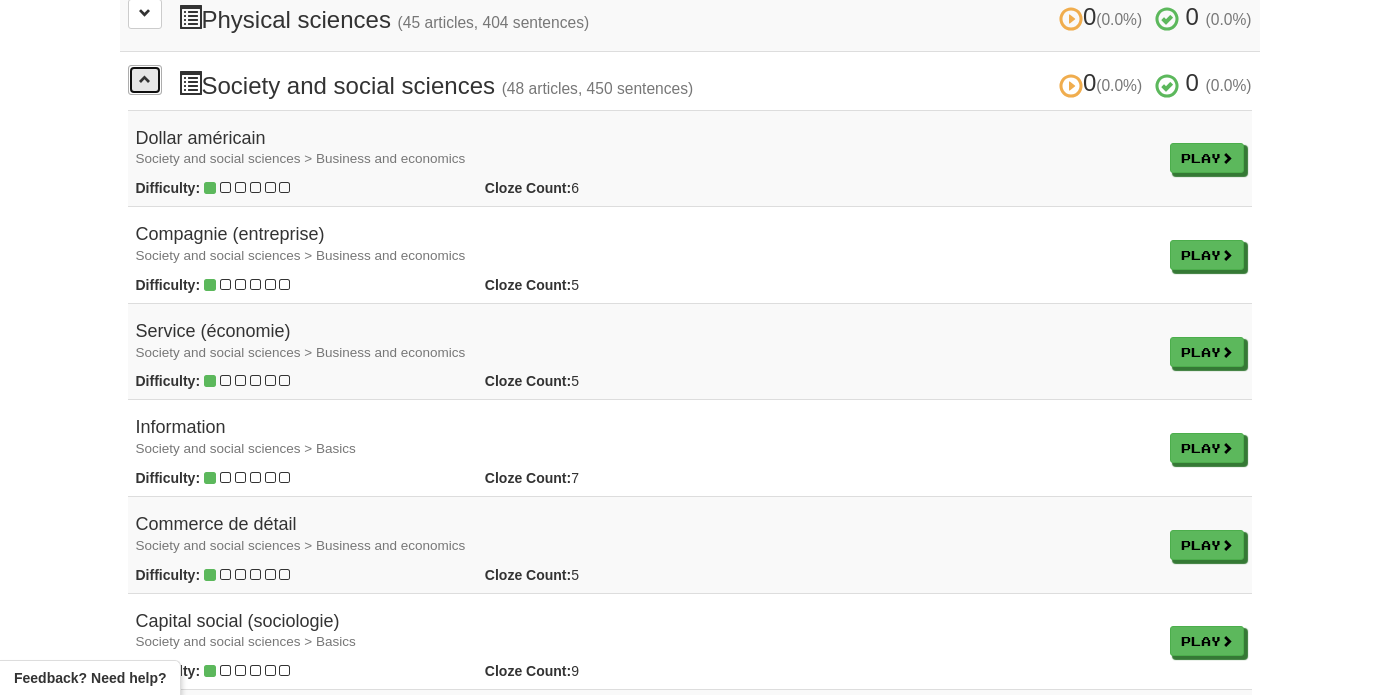 scroll, scrollTop: 1080, scrollLeft: 0, axis: vertical 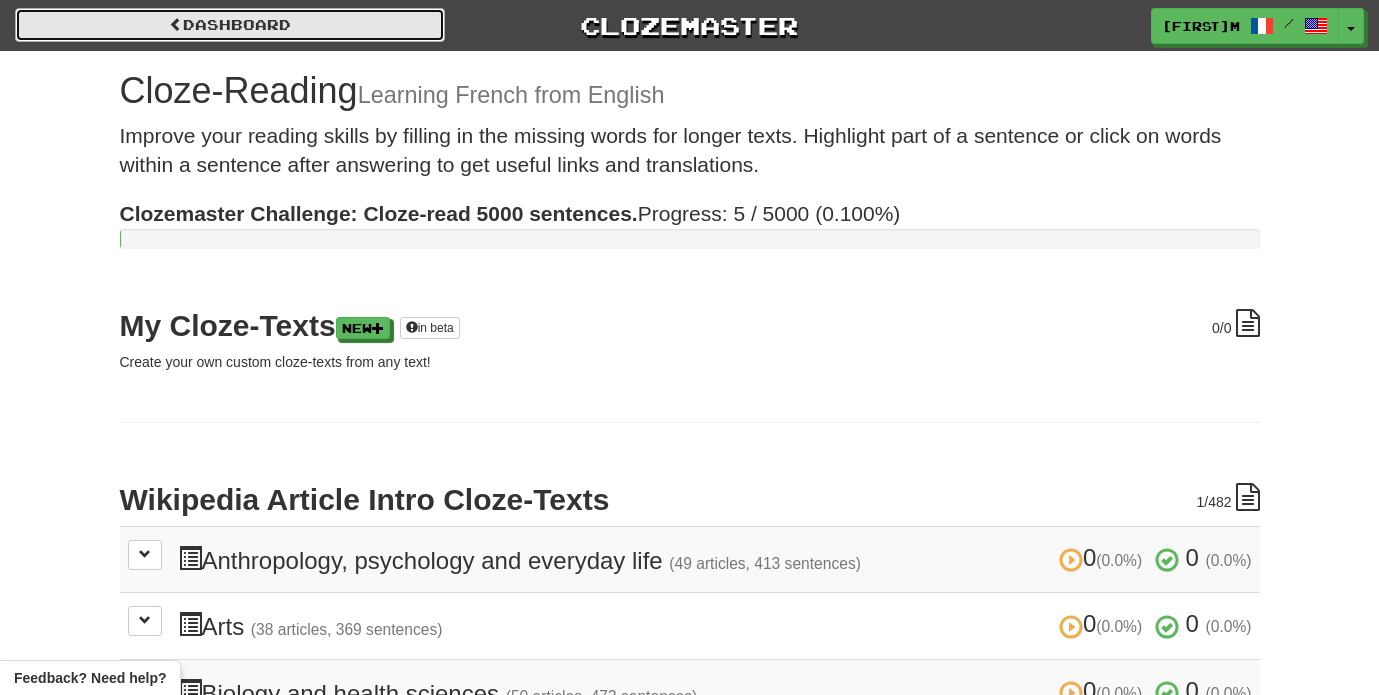 click on "Dashboard" at bounding box center [230, 25] 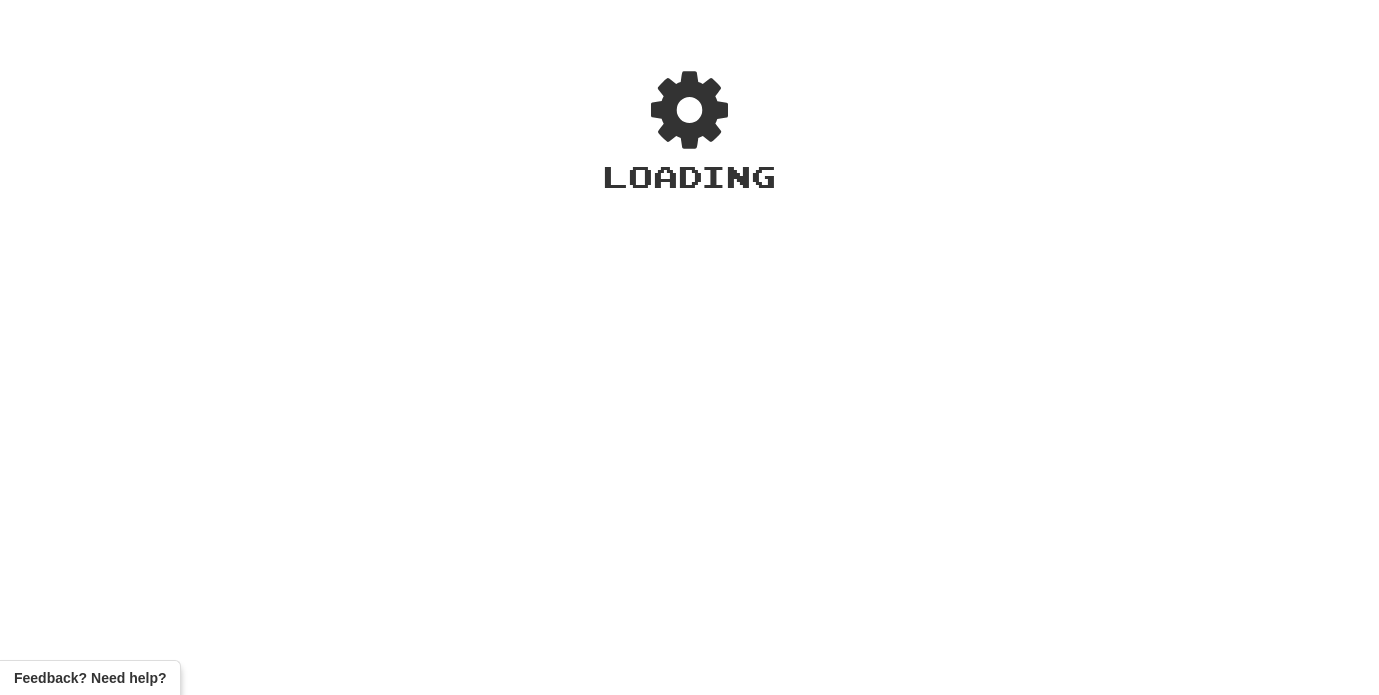 scroll, scrollTop: 0, scrollLeft: 0, axis: both 